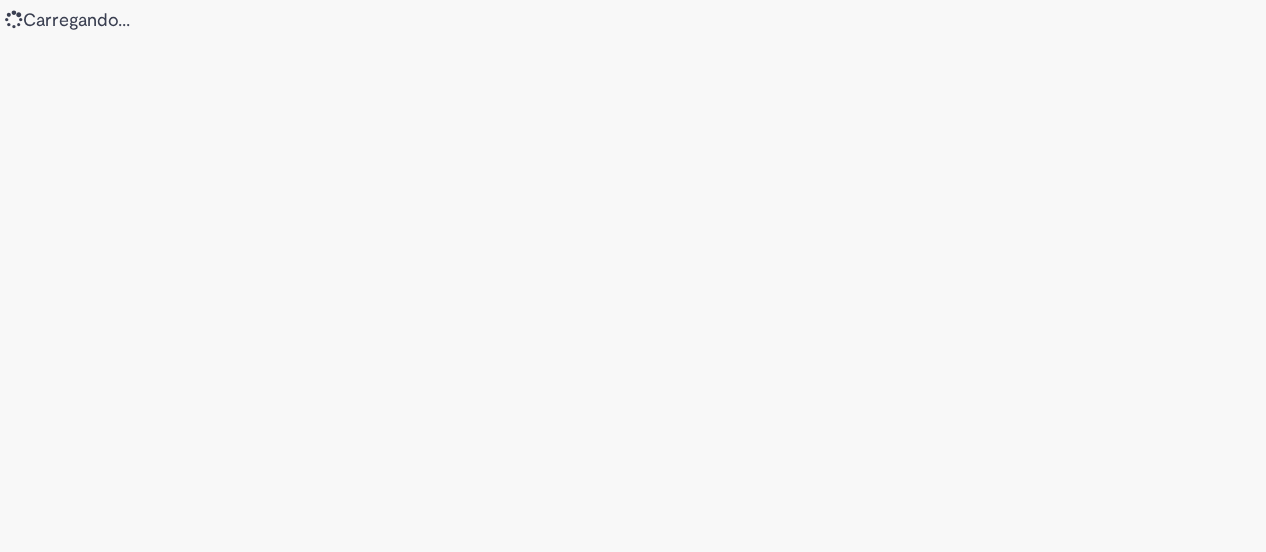scroll, scrollTop: 0, scrollLeft: 0, axis: both 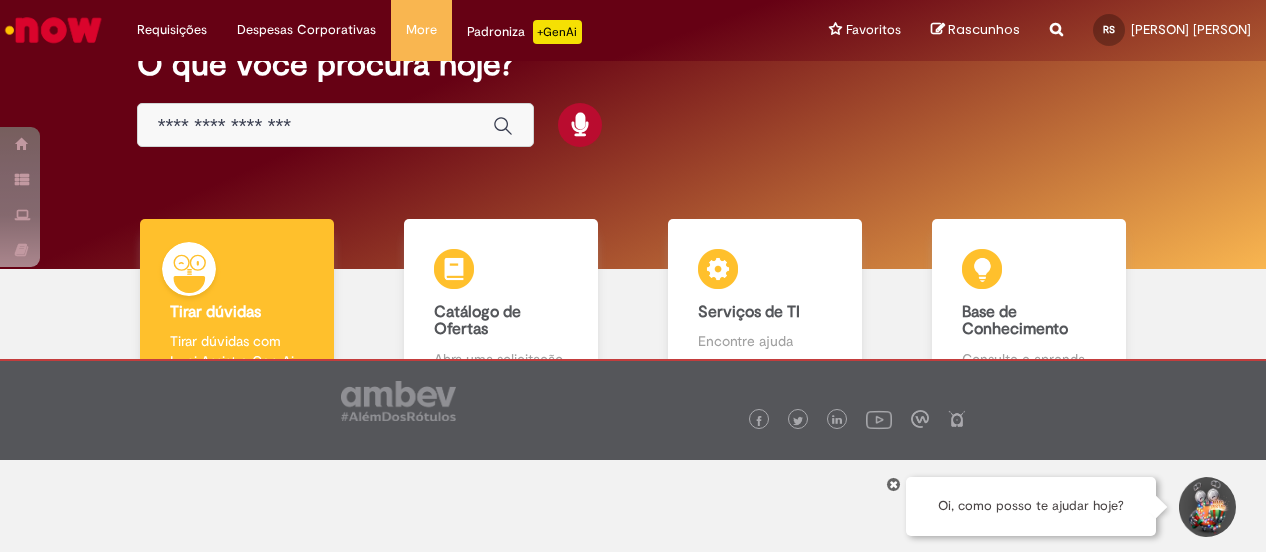 click at bounding box center (315, 126) 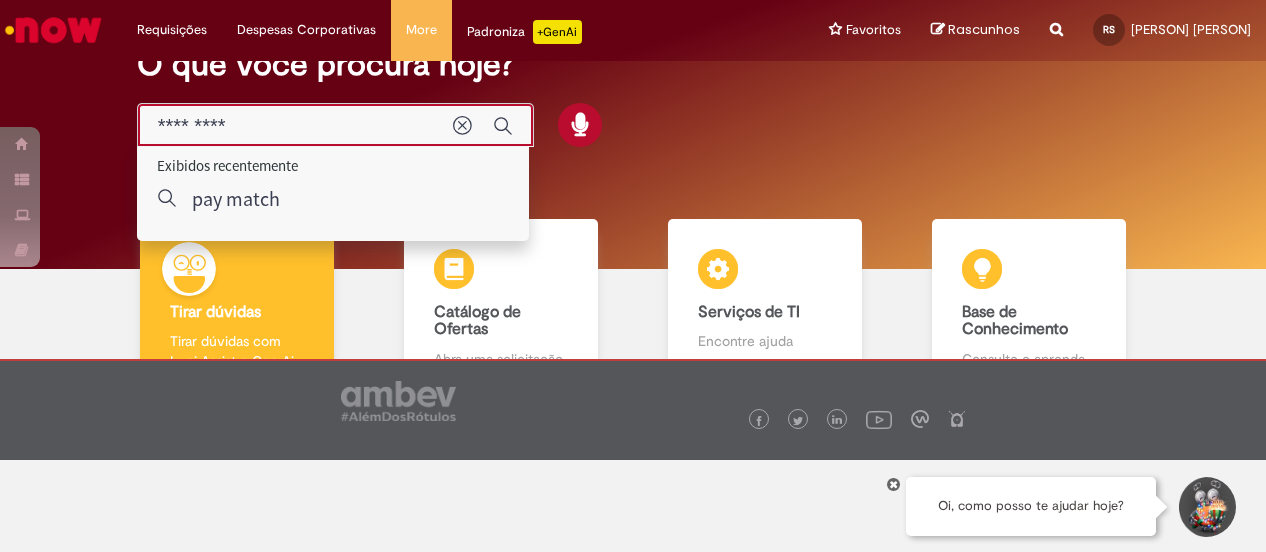 type on "*********" 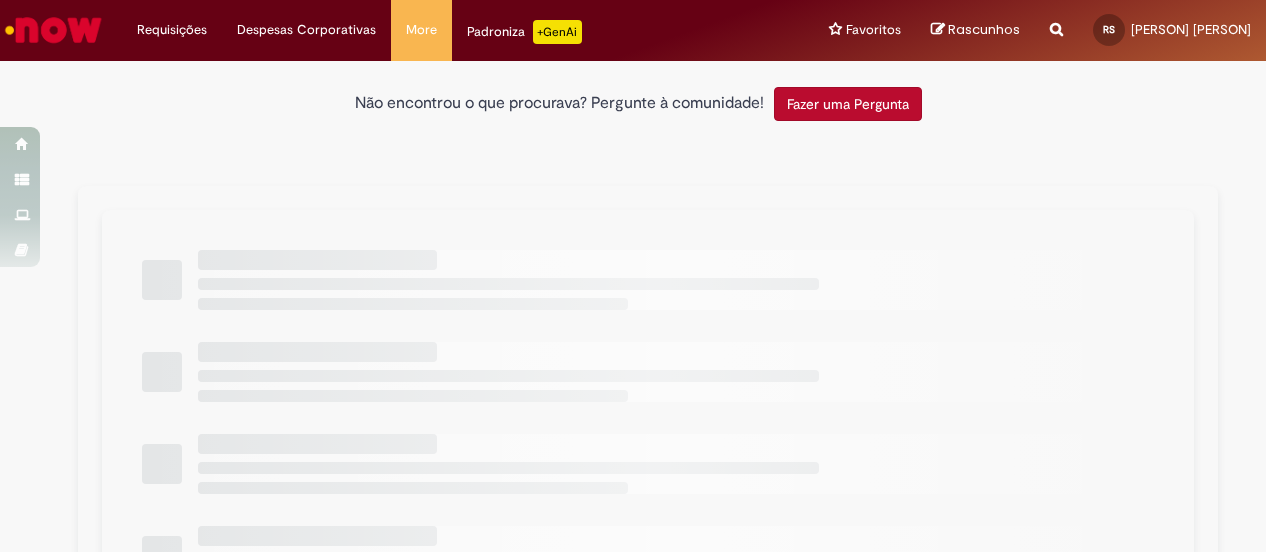scroll, scrollTop: 0, scrollLeft: 0, axis: both 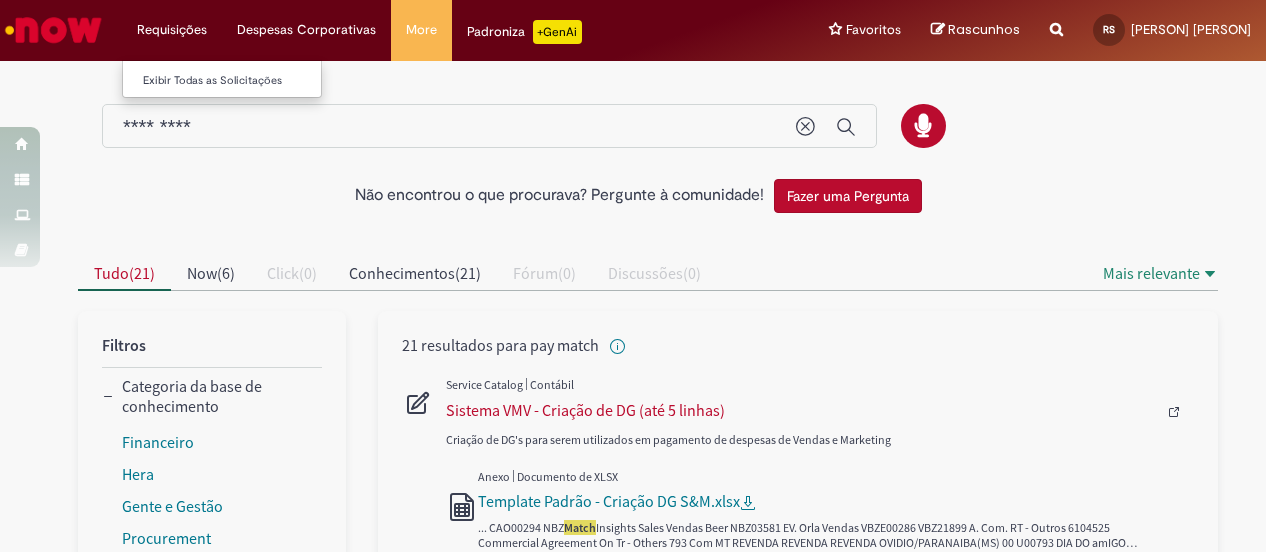 click on "Requisições
Exibir Todas as Solicitações" at bounding box center [172, 30] 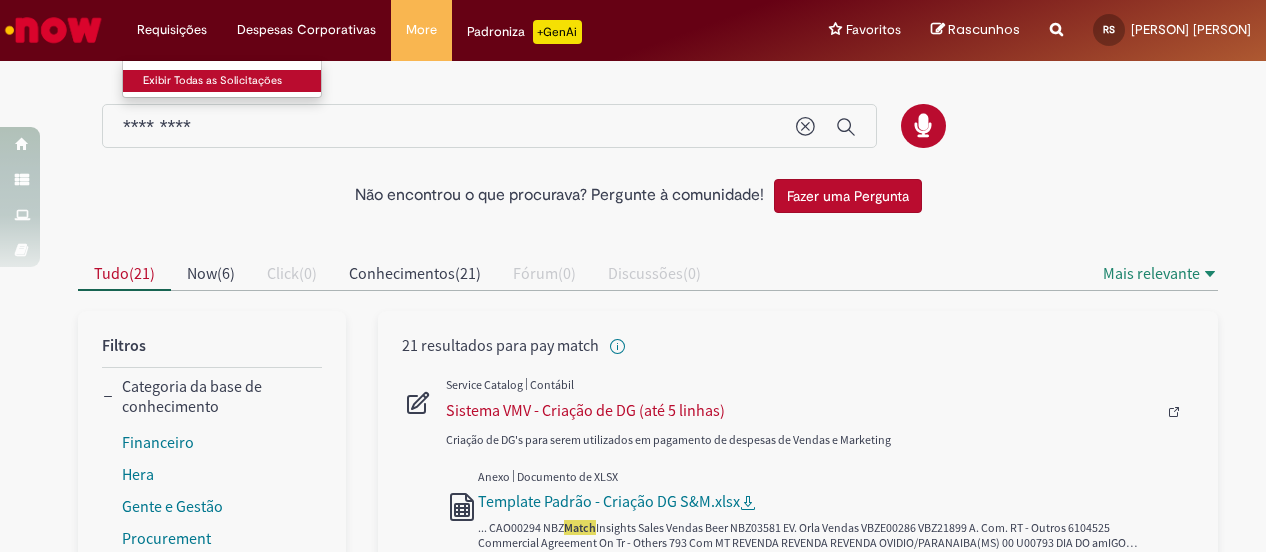 click on "Exibir Todas as Solicitações" at bounding box center (233, 81) 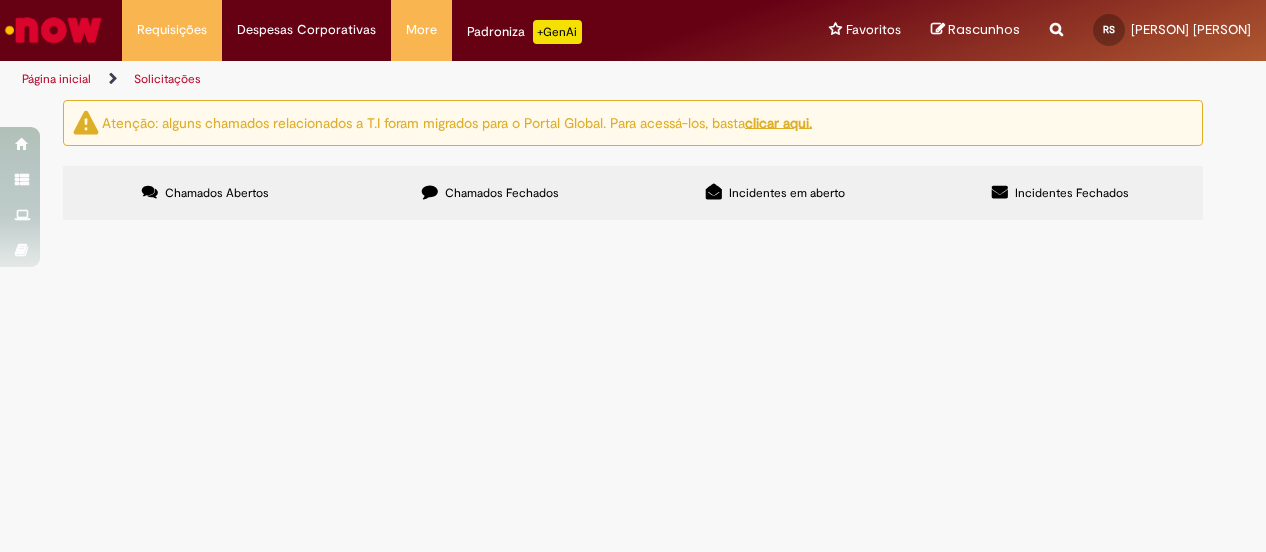 click at bounding box center (0, 0) 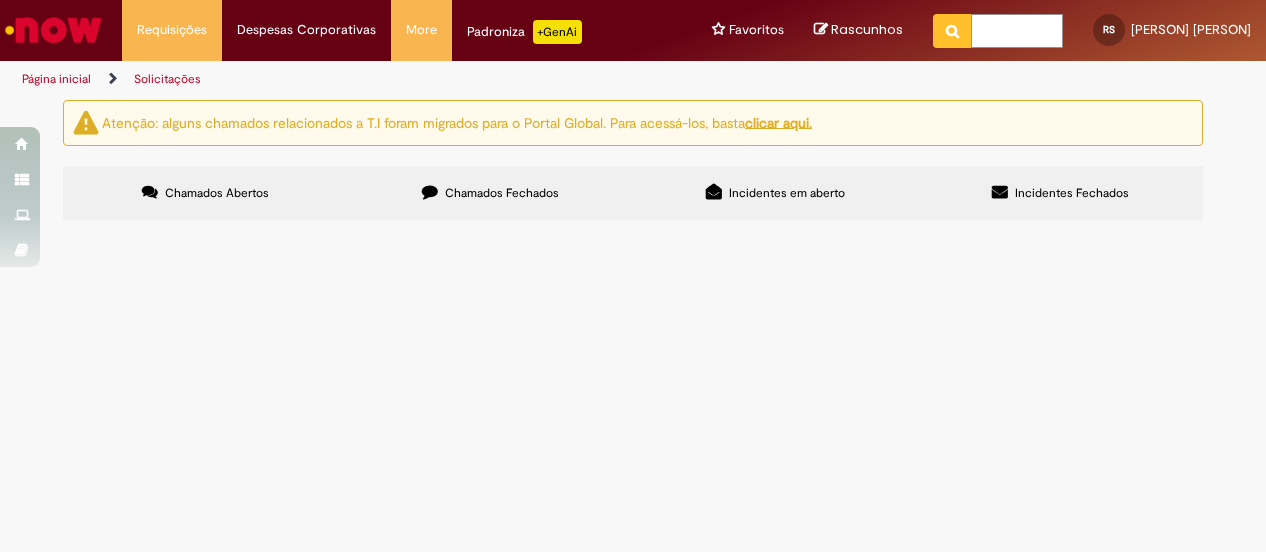 click at bounding box center [1017, 31] 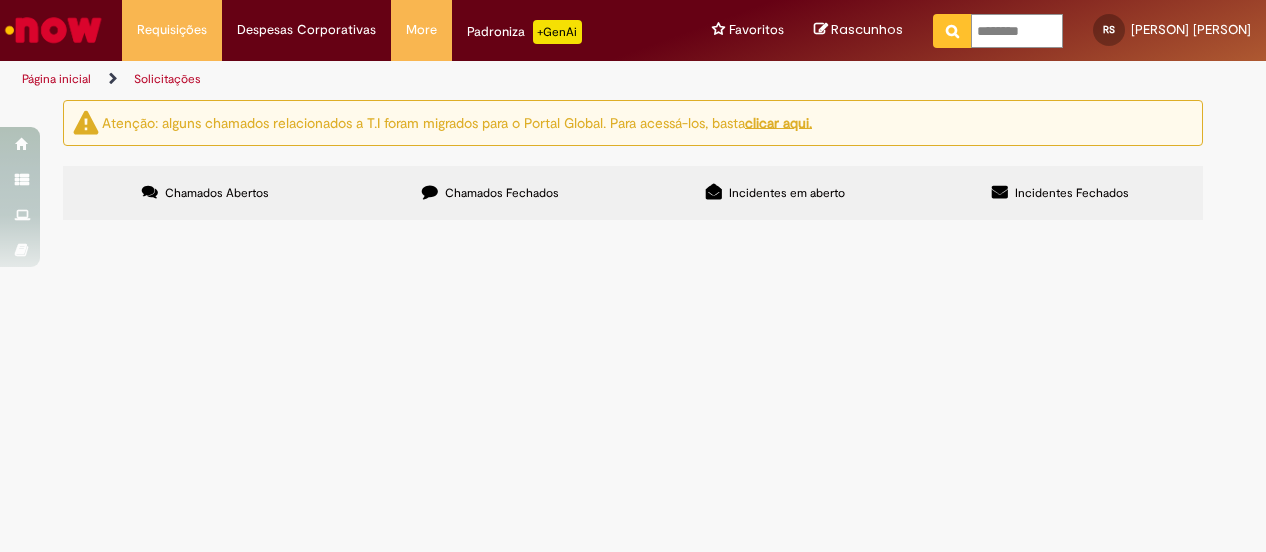 type on "*********" 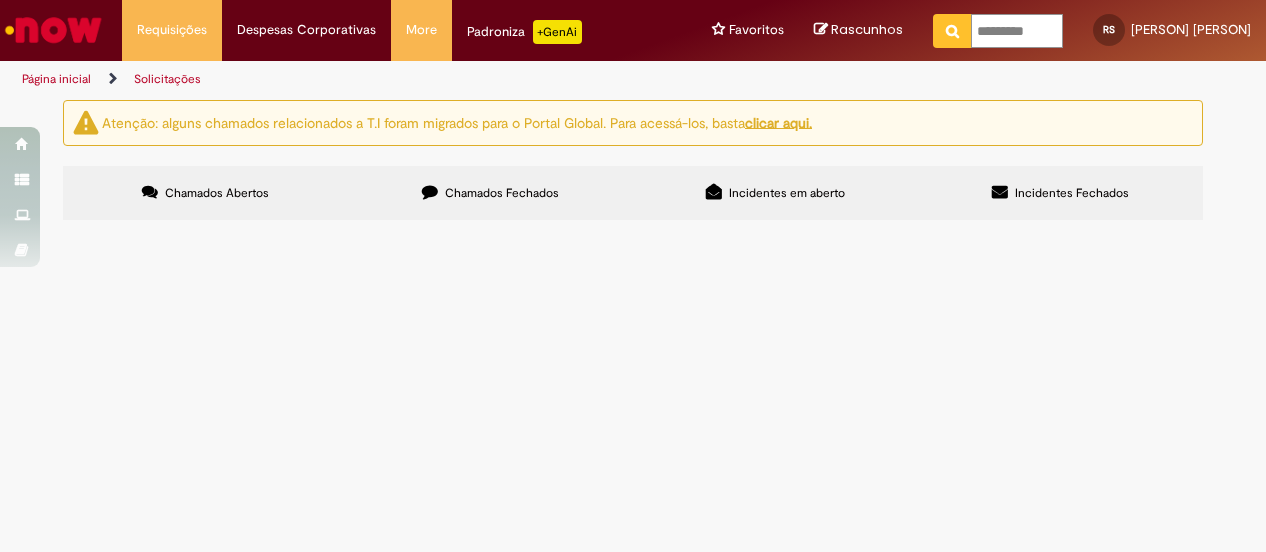 click at bounding box center [952, 31] 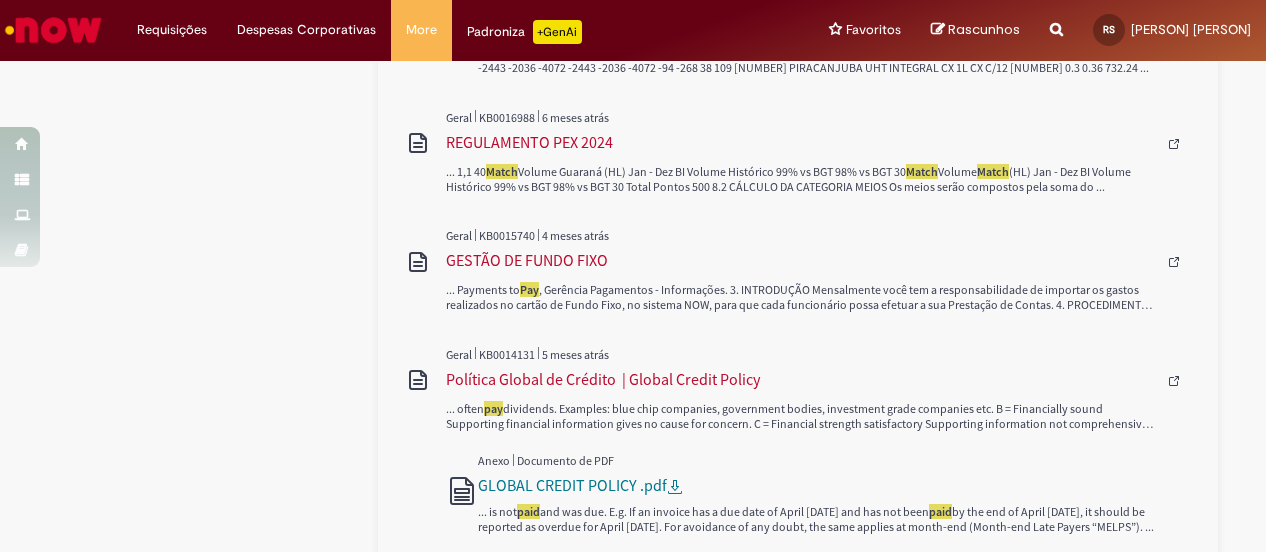 scroll, scrollTop: 1434, scrollLeft: 0, axis: vertical 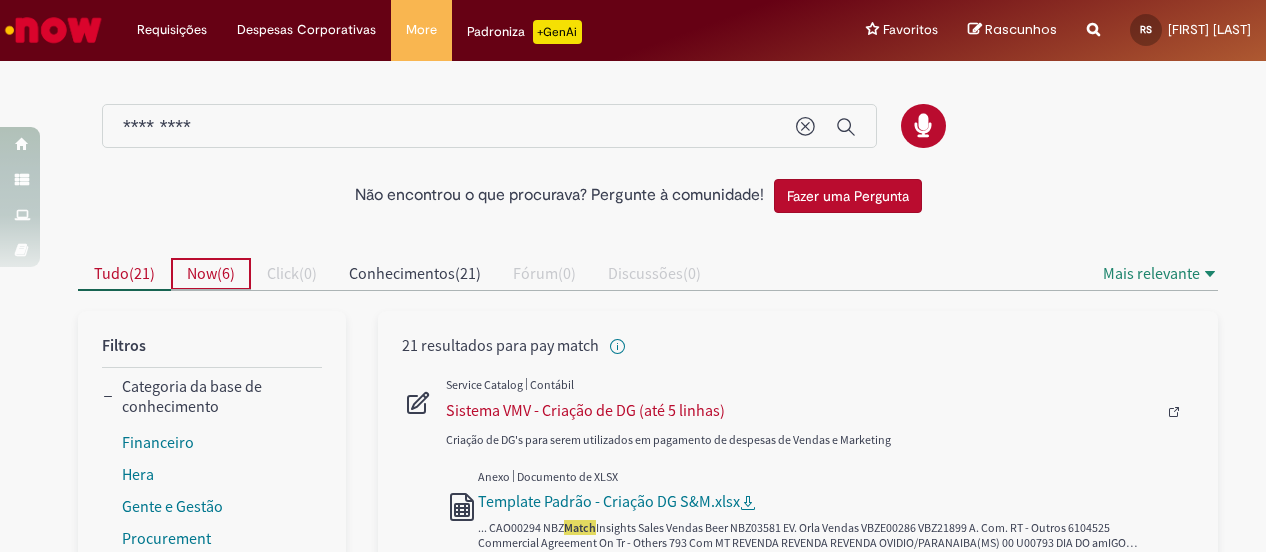 click on "Now" at bounding box center (202, 273) 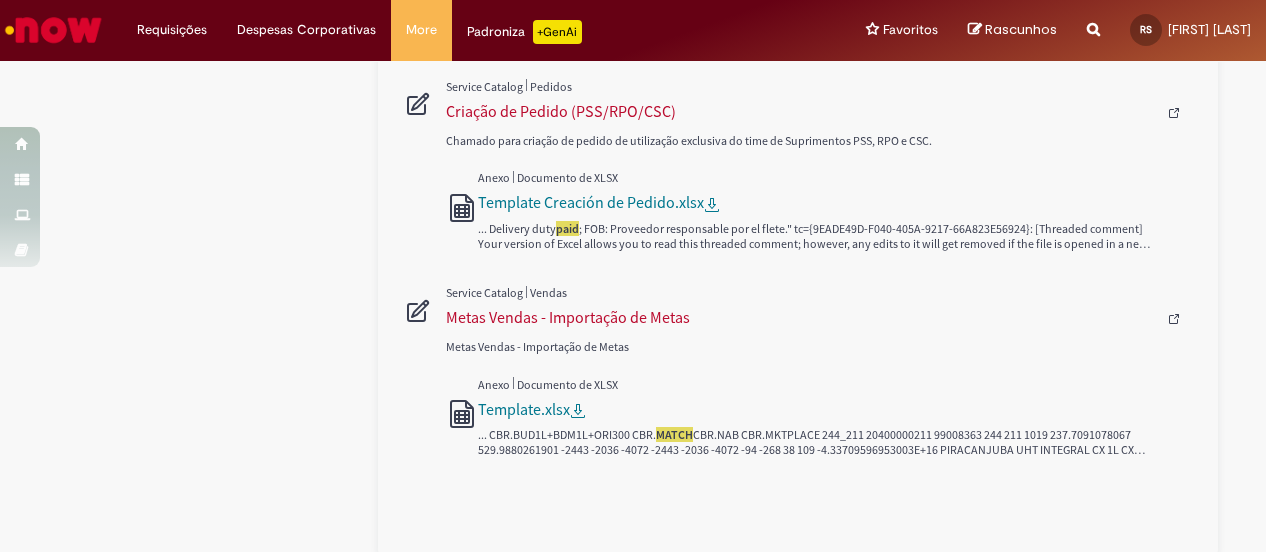 scroll, scrollTop: 922, scrollLeft: 0, axis: vertical 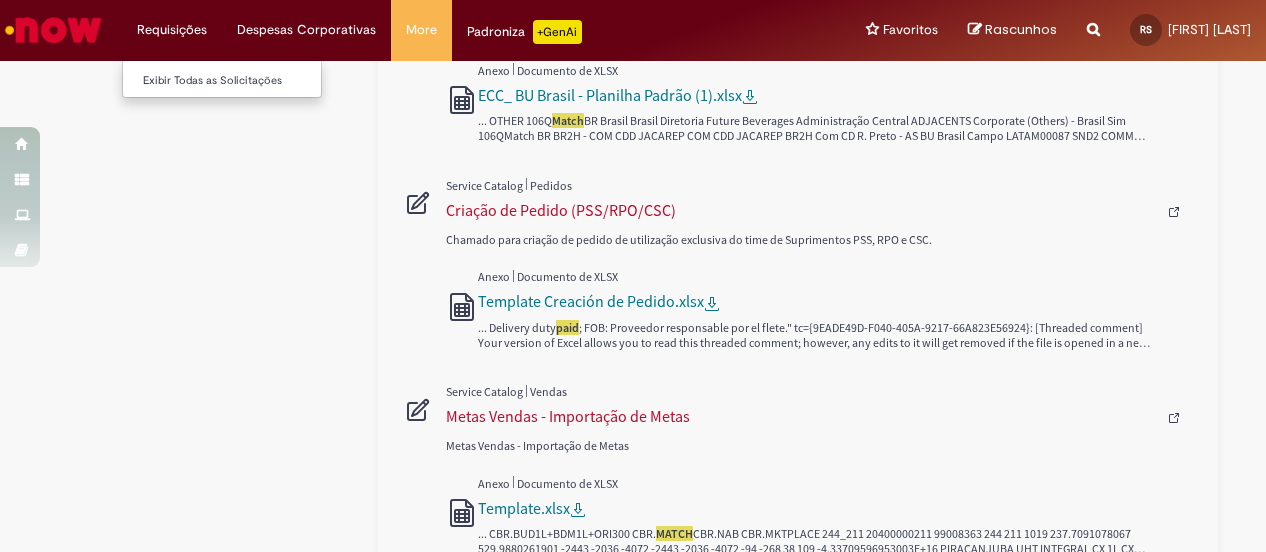 click on "Requisições
Exibir Todas as Solicitações" at bounding box center (172, 30) 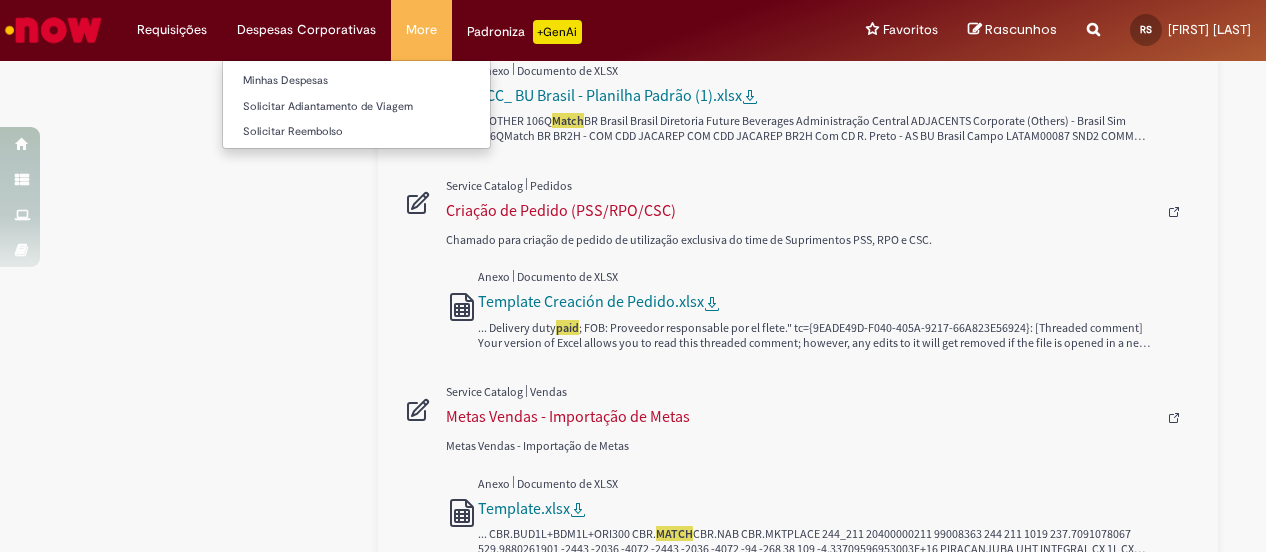 click on "Despesas Corporativas
Minhas Despesas
Solicitar Adiantamento de Viagem
Solicitar Reembolso" at bounding box center (172, 30) 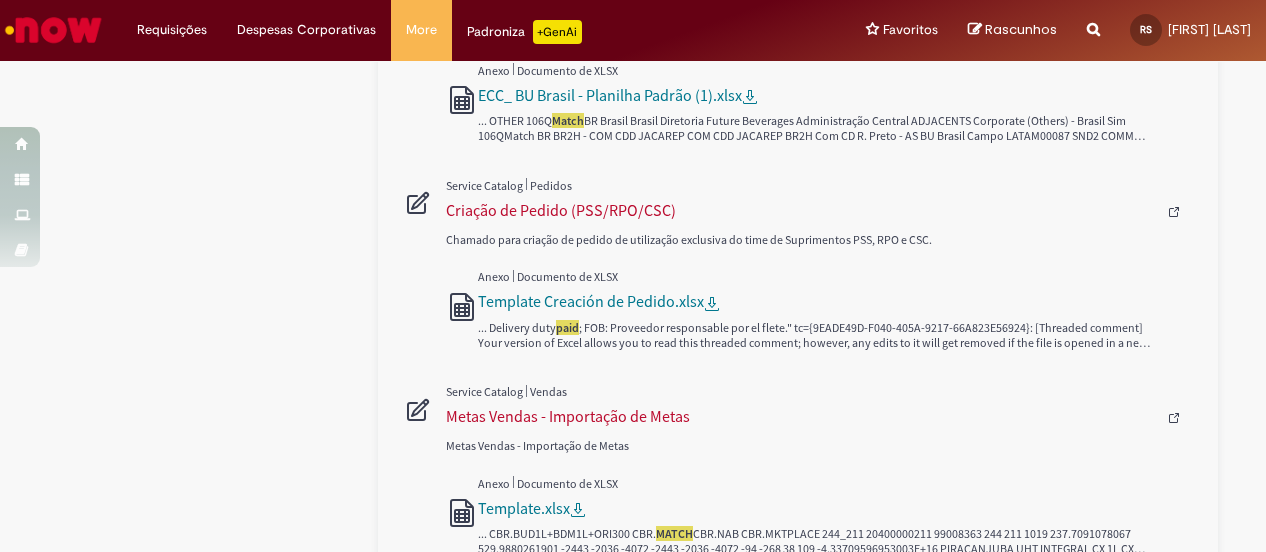 click on "Padroniza  +GenAi" at bounding box center [524, 32] 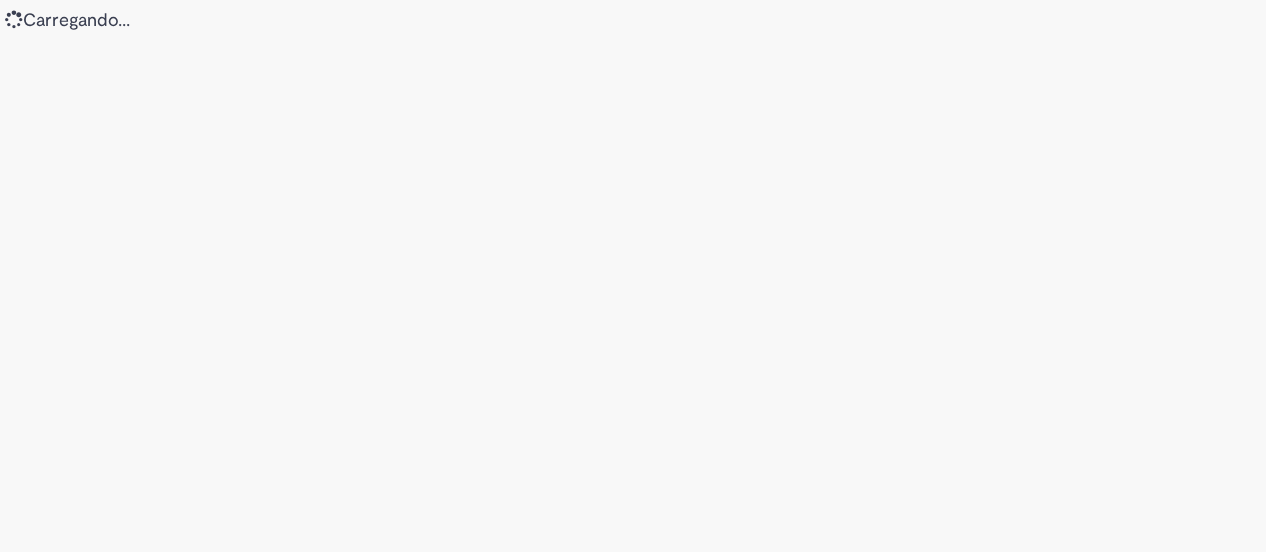 scroll, scrollTop: 0, scrollLeft: 0, axis: both 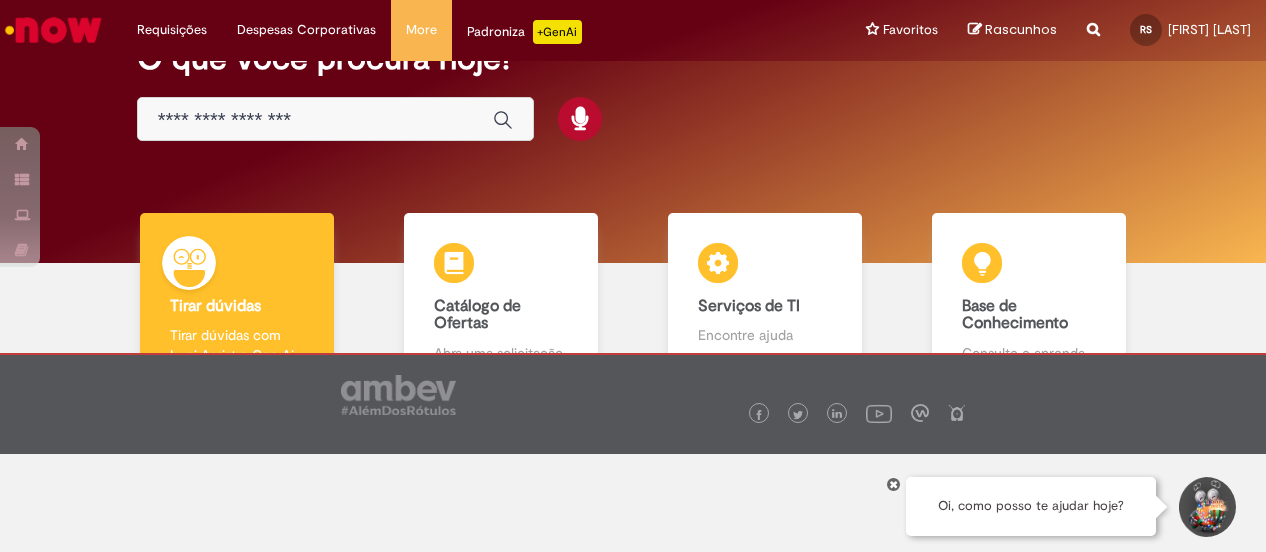 drag, startPoint x: 1204, startPoint y: 357, endPoint x: 1200, endPoint y: 405, distance: 48.166378 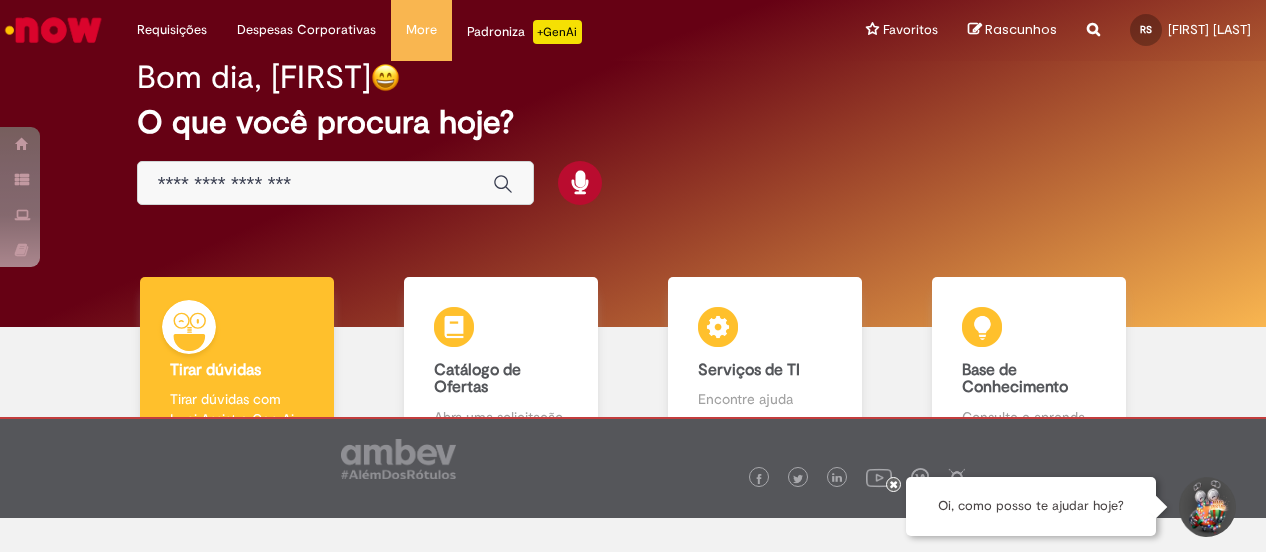 scroll, scrollTop: 134, scrollLeft: 0, axis: vertical 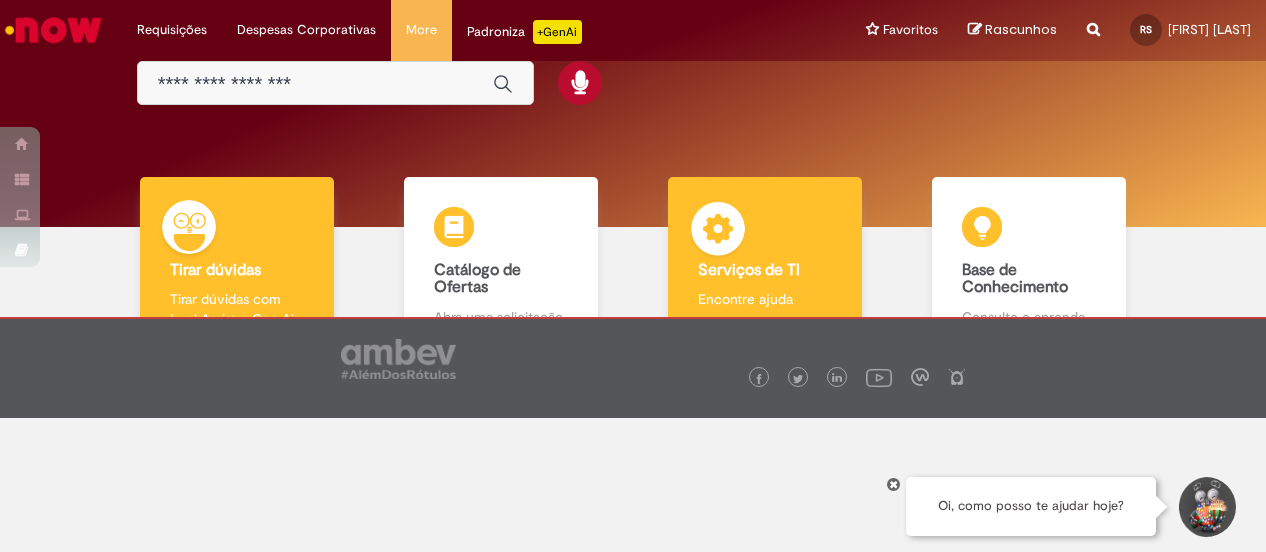 click on "Serviços de TI" at bounding box center [749, 270] 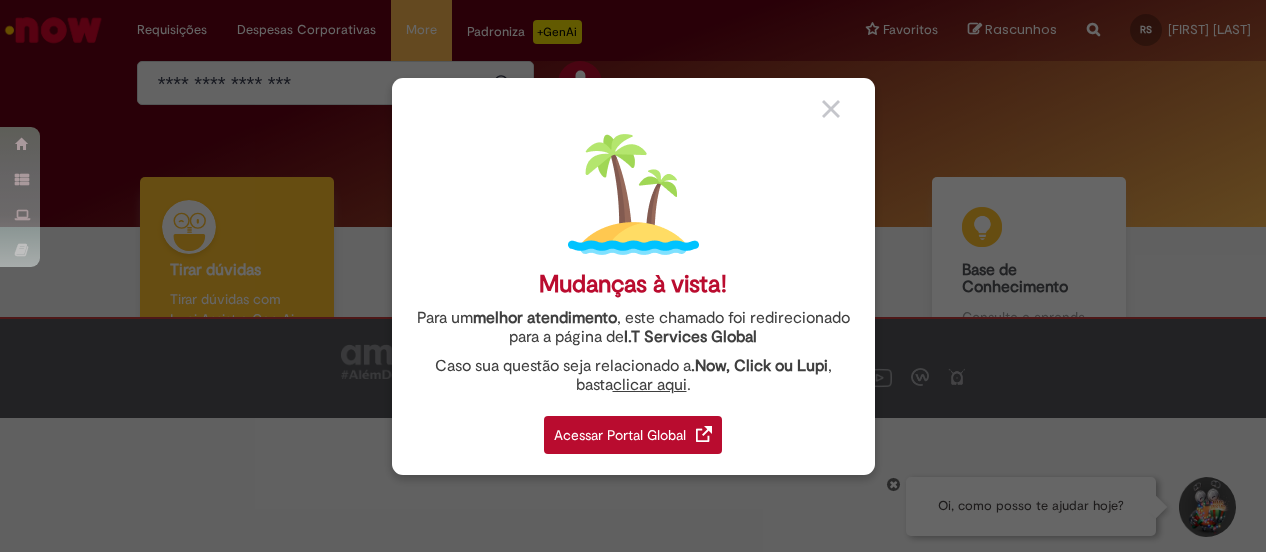 click on "Acessar Portal Global" at bounding box center (633, 435) 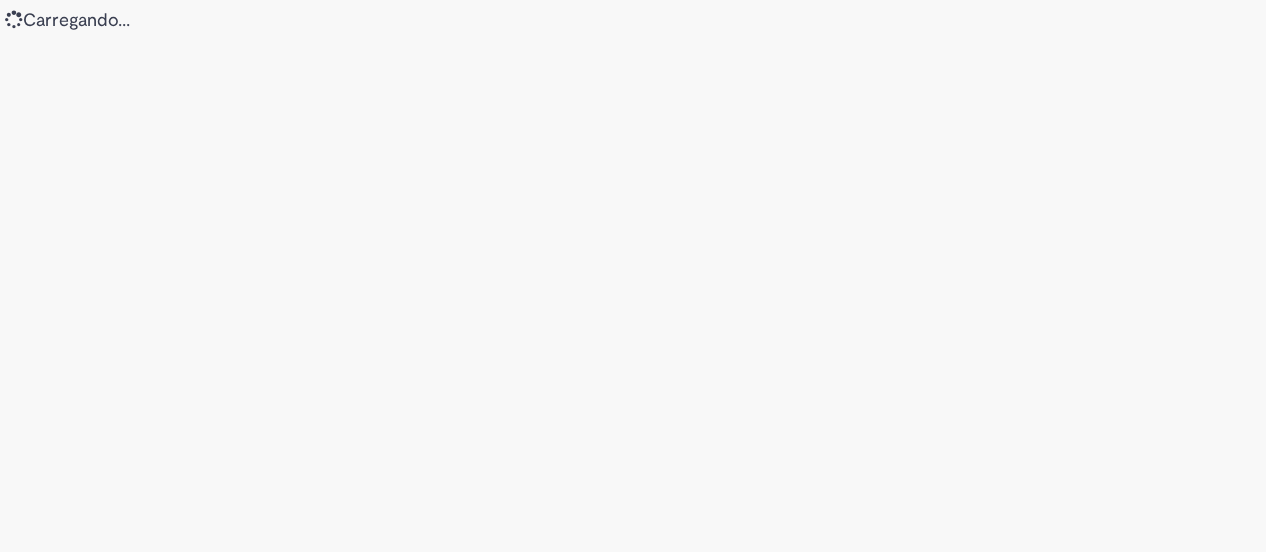 scroll, scrollTop: 0, scrollLeft: 0, axis: both 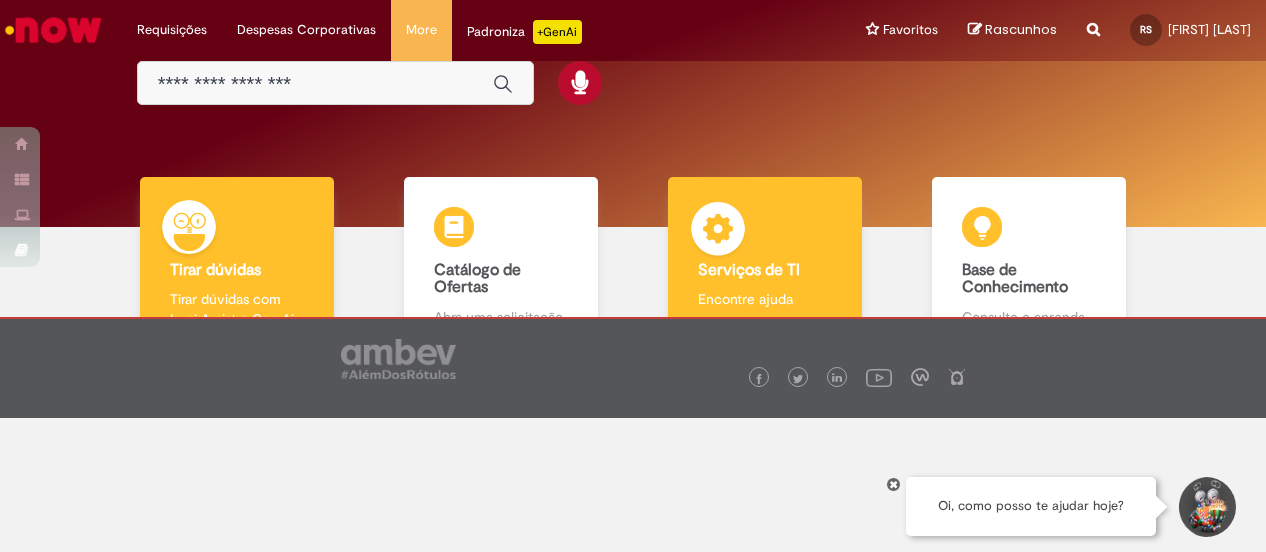 click on "Serviços de TI" at bounding box center [749, 270] 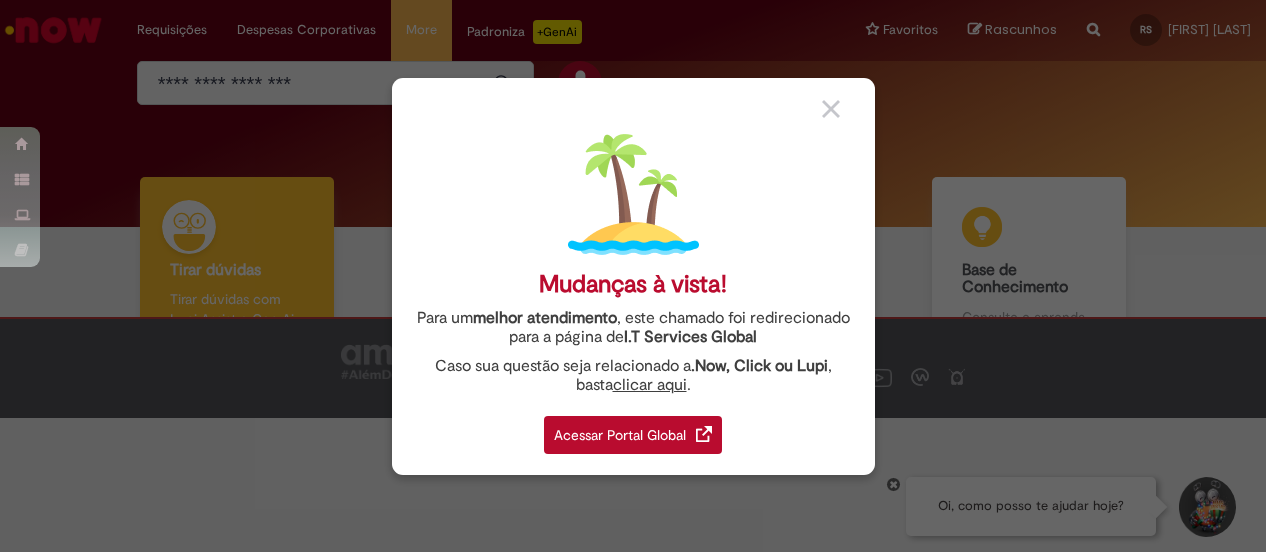 click on "Acessar Portal Global" at bounding box center (633, 435) 